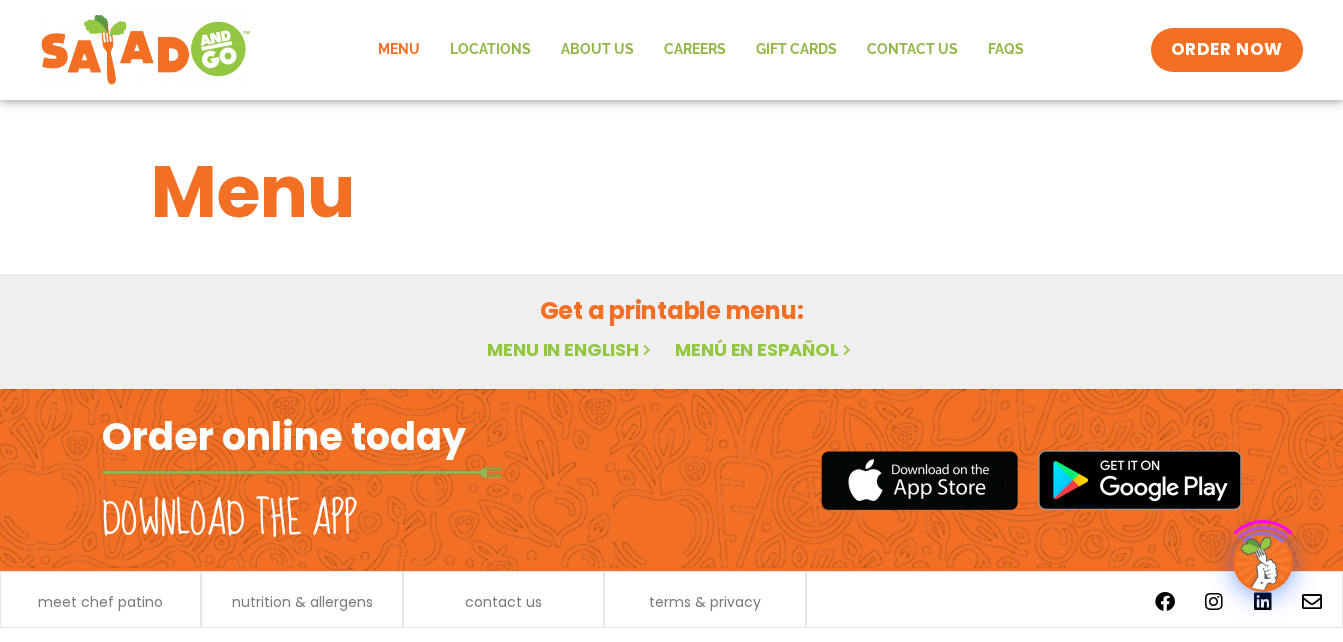 scroll, scrollTop: 0, scrollLeft: 0, axis: both 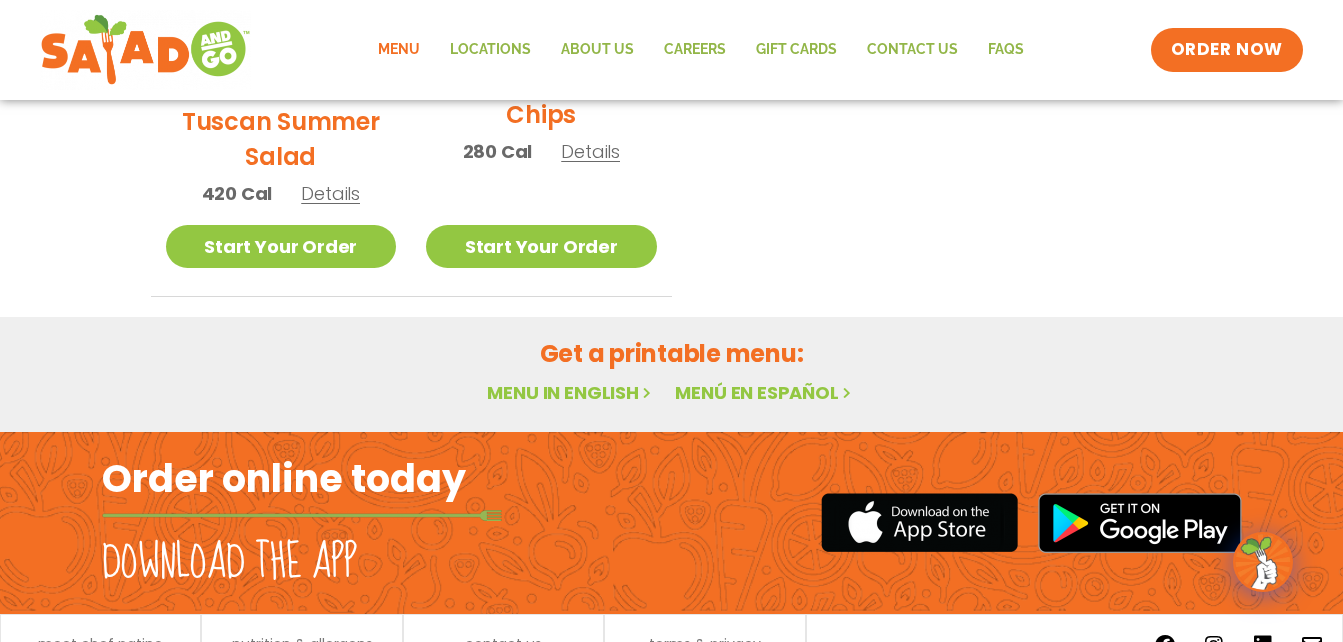 click on "Details" at bounding box center (330, 193) 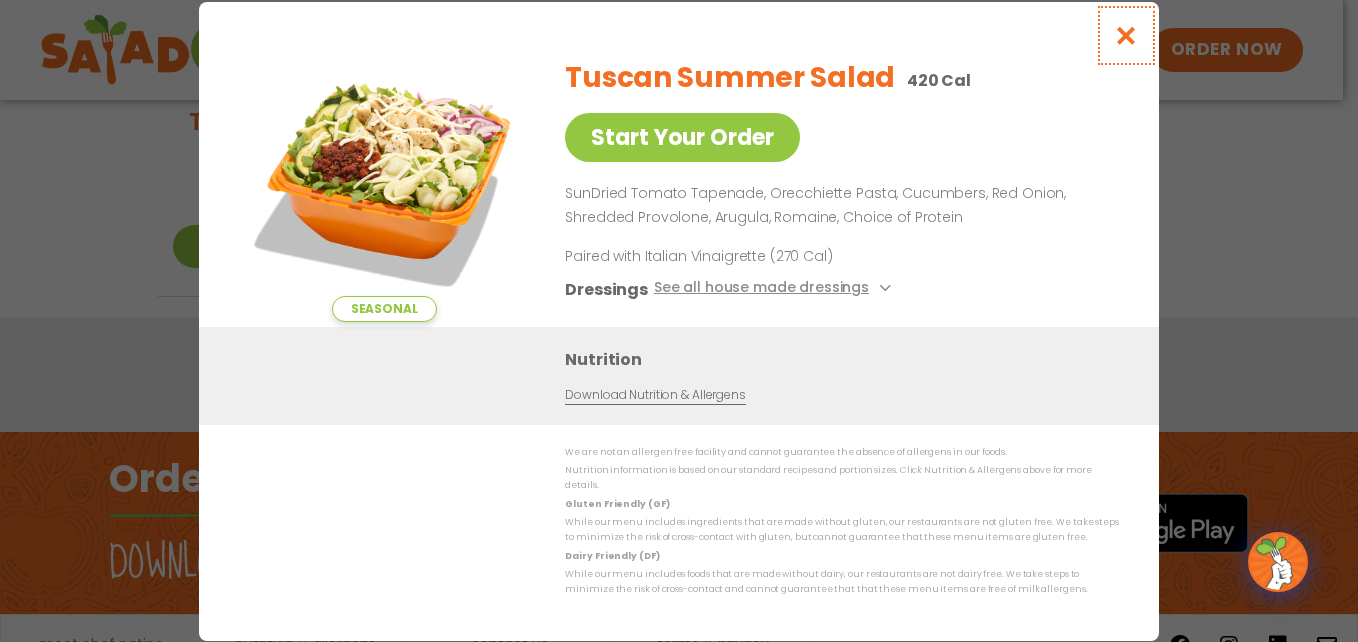 click at bounding box center [1126, 35] 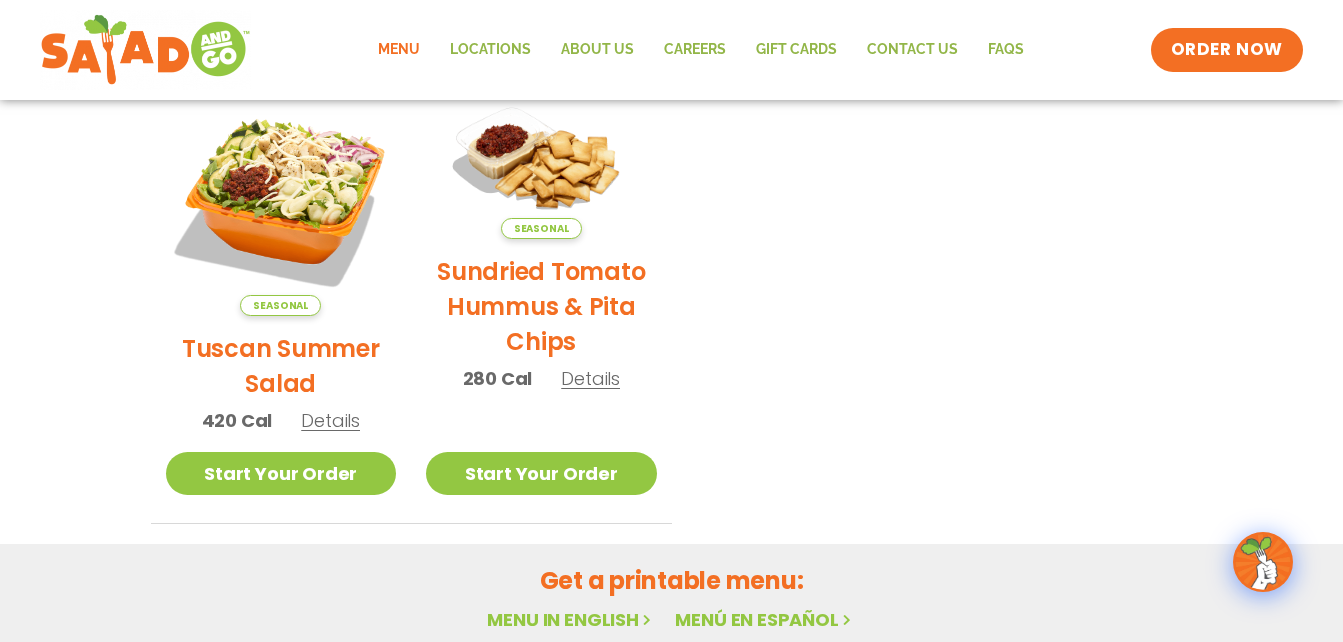 scroll, scrollTop: 362, scrollLeft: 0, axis: vertical 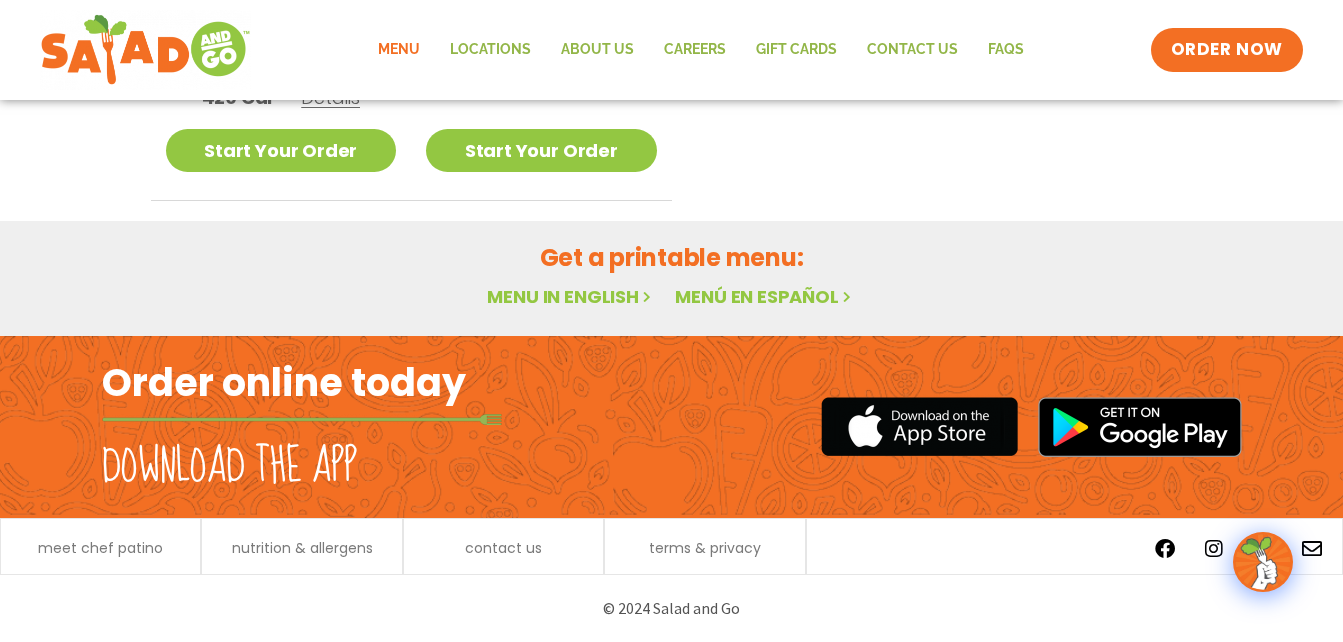 click on "Menu" 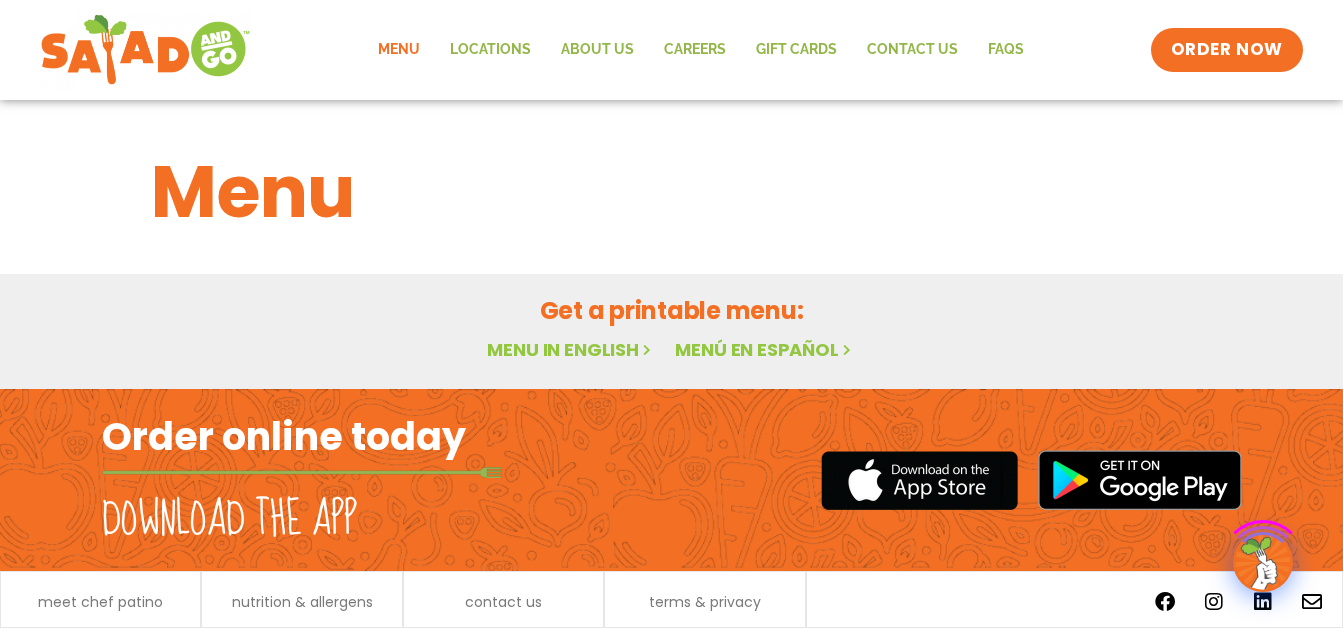 scroll, scrollTop: 0, scrollLeft: 0, axis: both 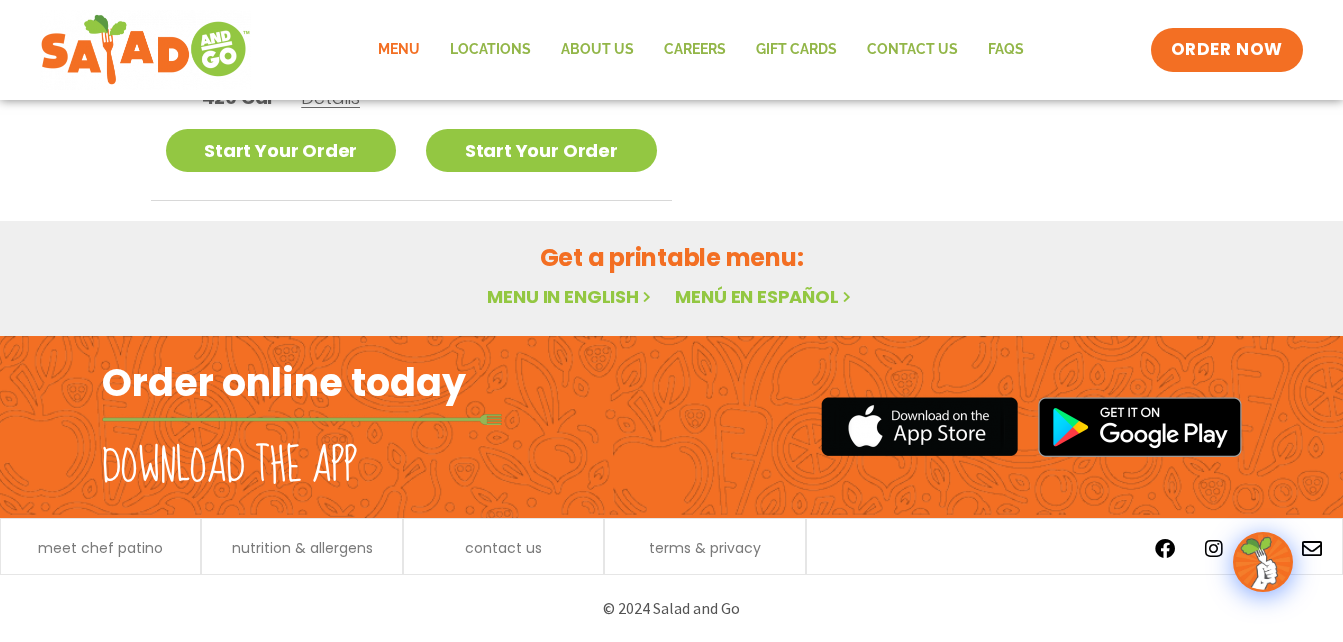 click on "Menu" 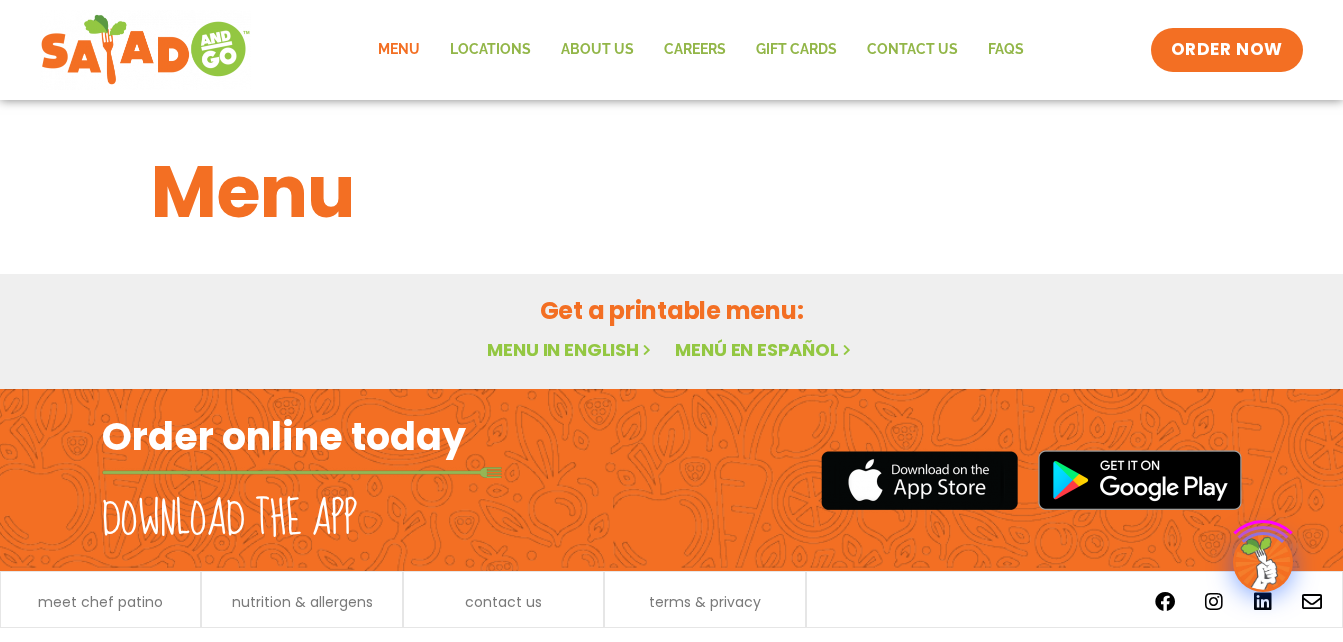 scroll, scrollTop: 0, scrollLeft: 0, axis: both 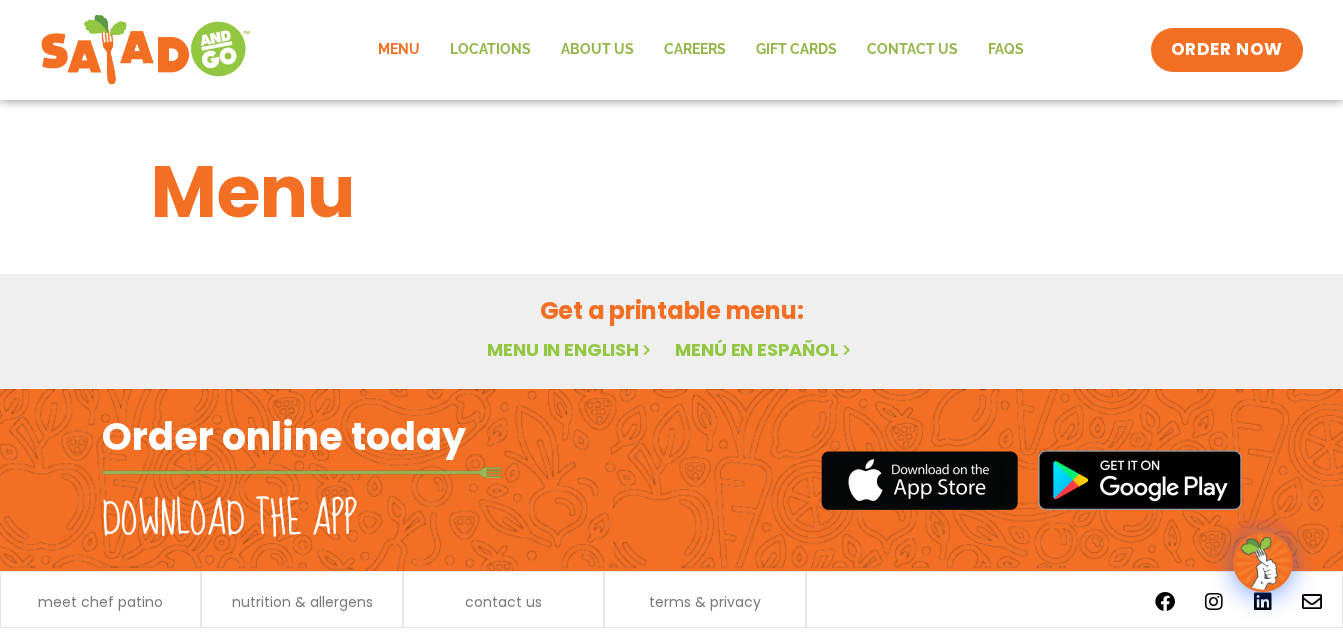 click on "Get a printable menu:   Menu in English    Menú en español" at bounding box center (672, 329) 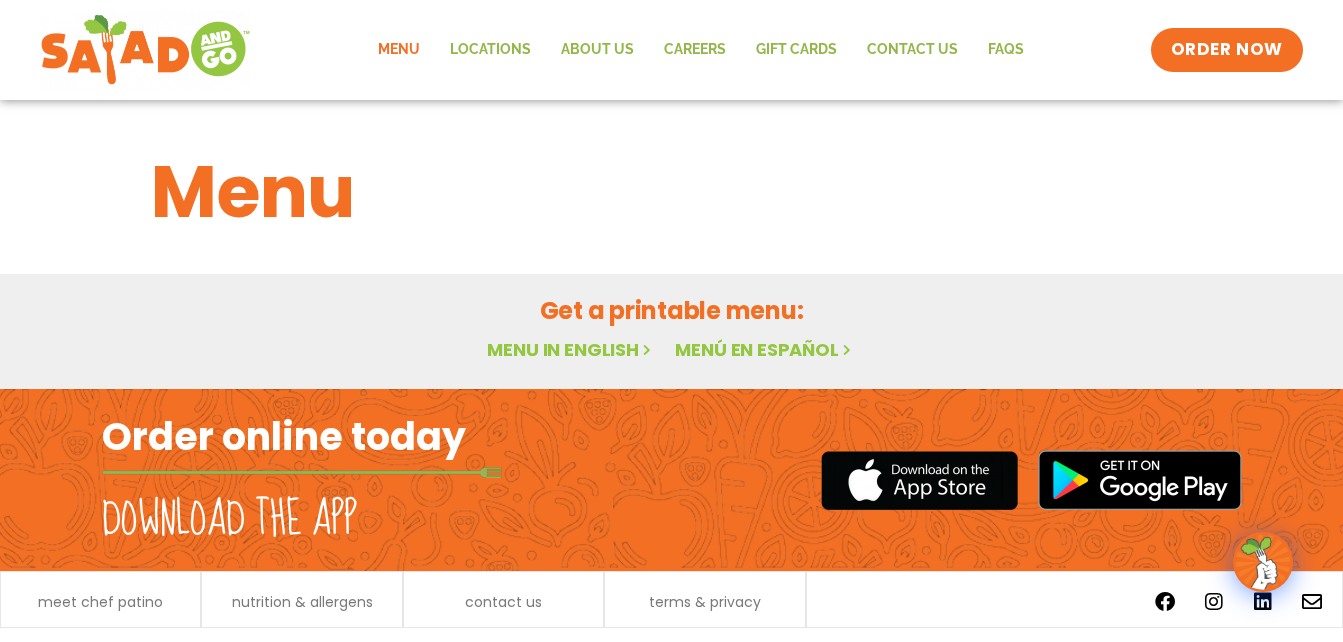 click on "Menu in English" at bounding box center [571, 349] 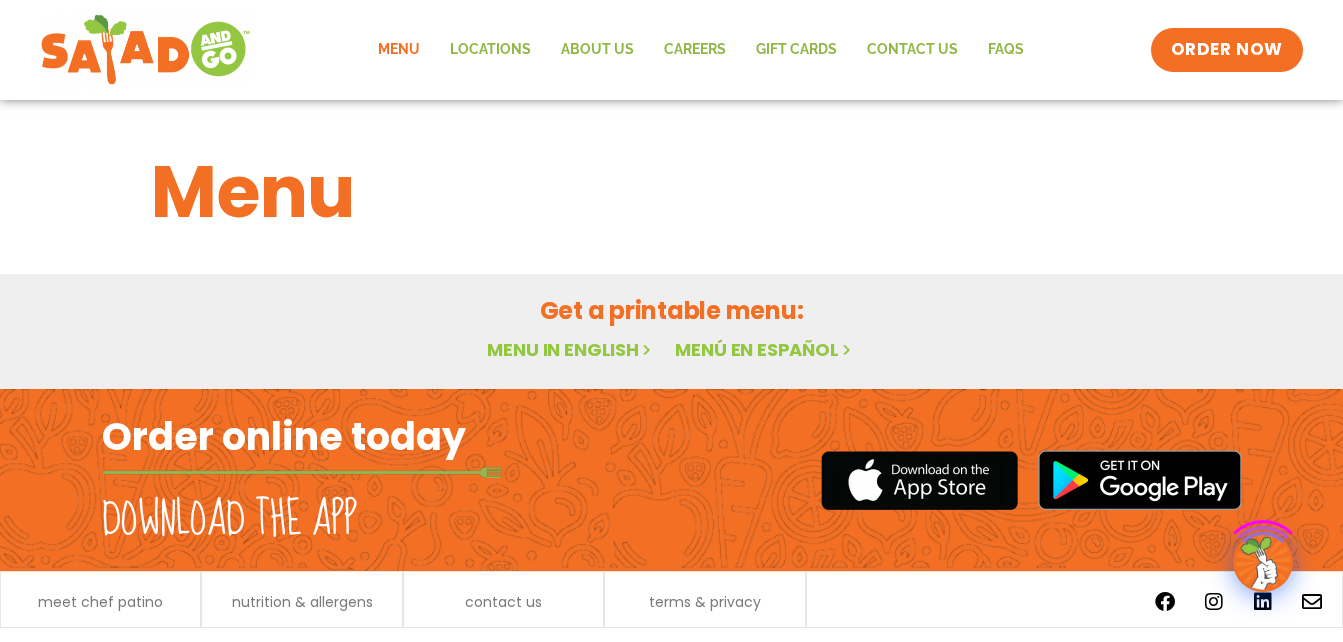 scroll, scrollTop: 0, scrollLeft: 0, axis: both 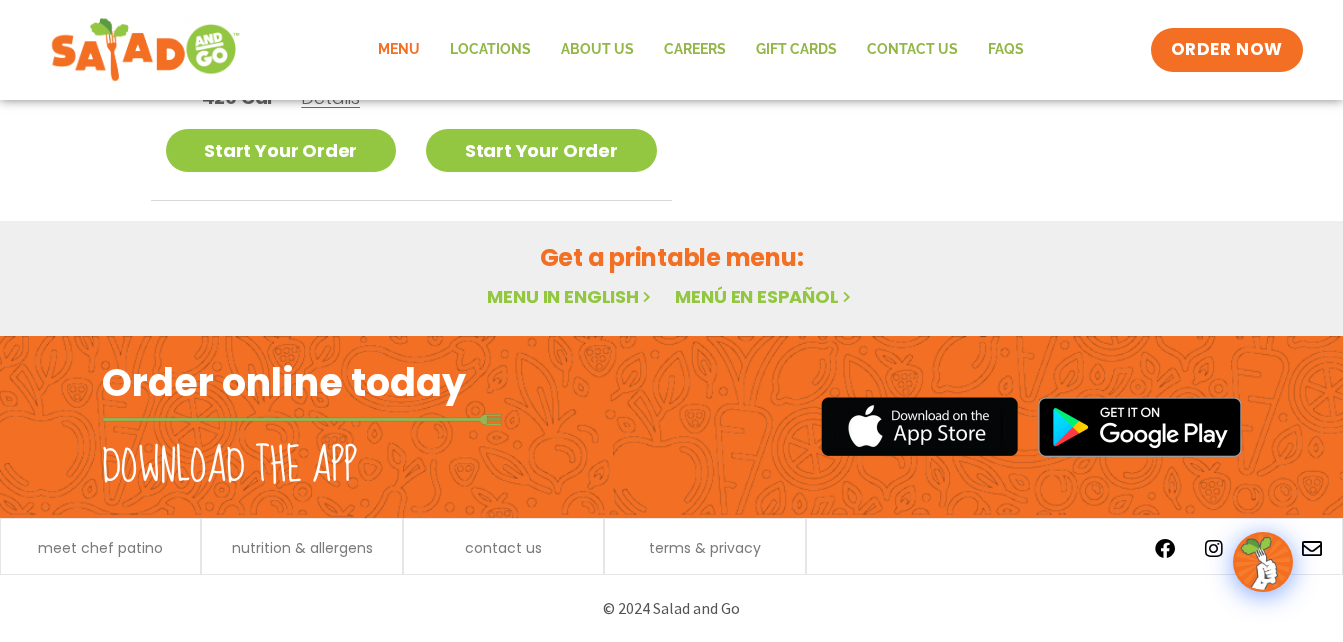 click at bounding box center (145, 50) 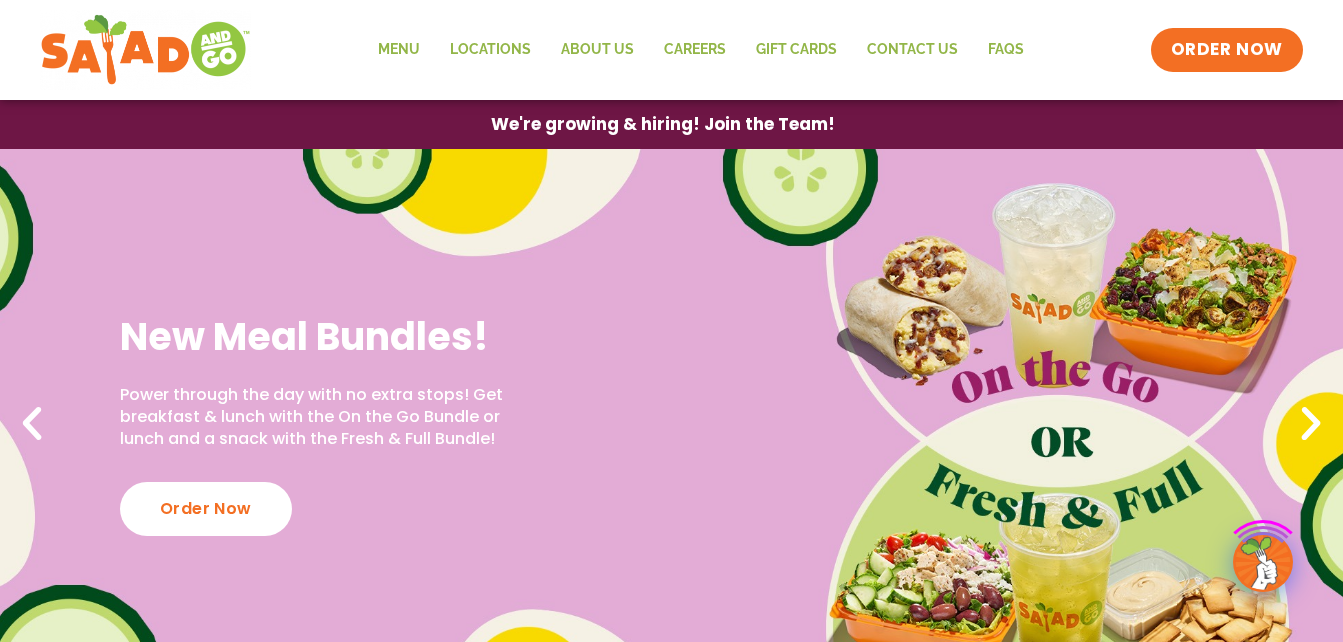 scroll, scrollTop: 0, scrollLeft: 0, axis: both 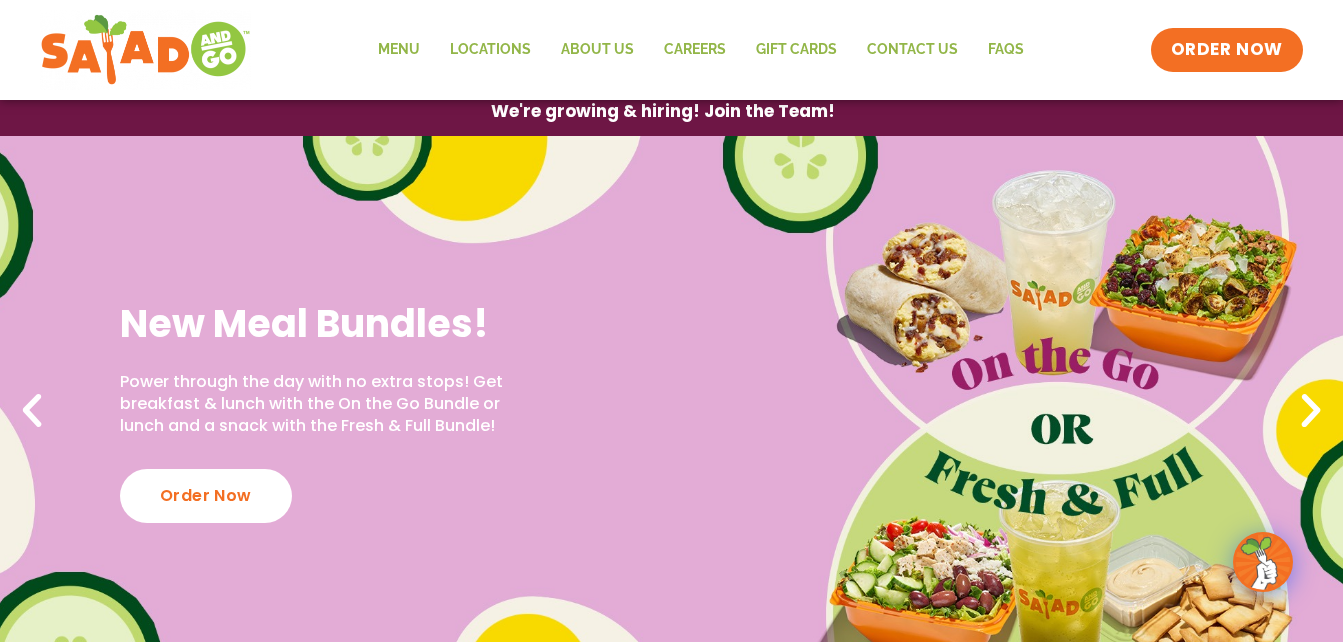click at bounding box center (32, 411) 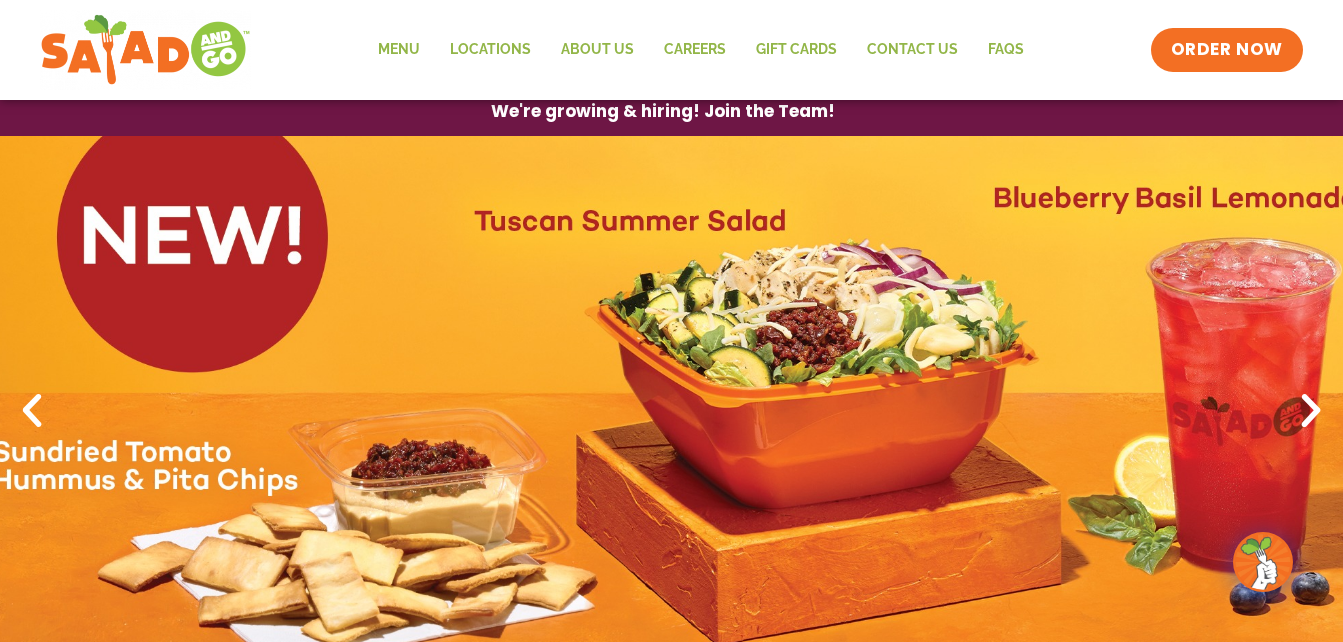 click at bounding box center [1311, 411] 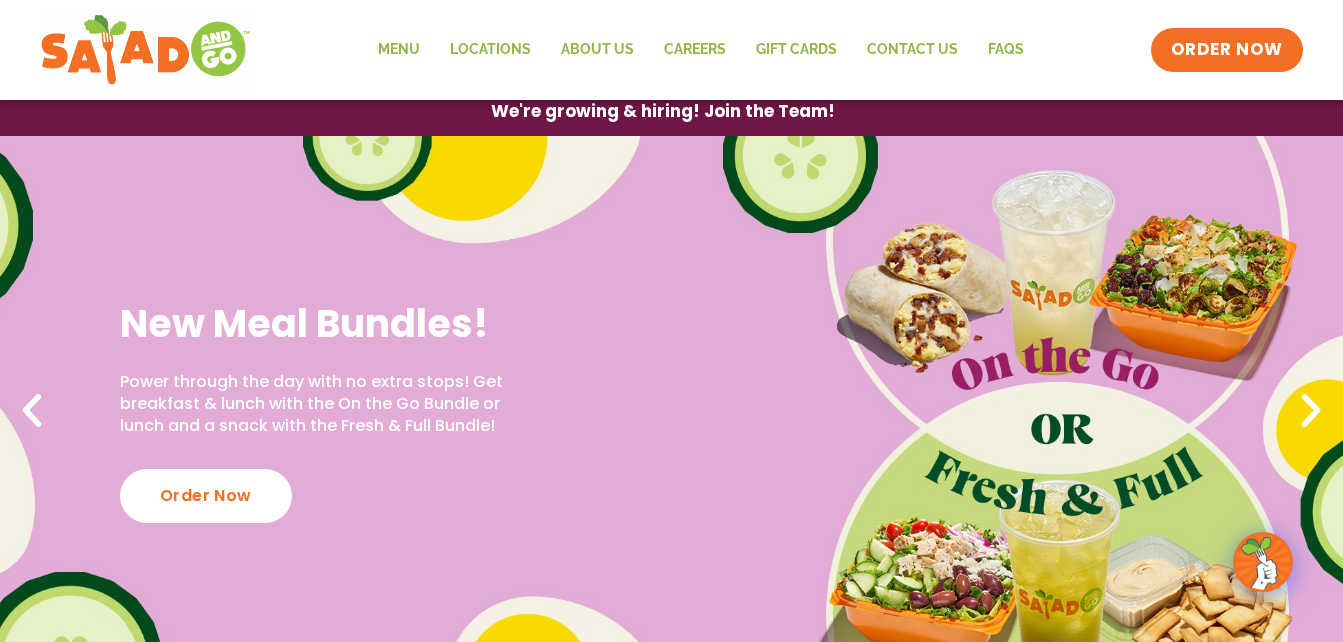 click at bounding box center (1311, 411) 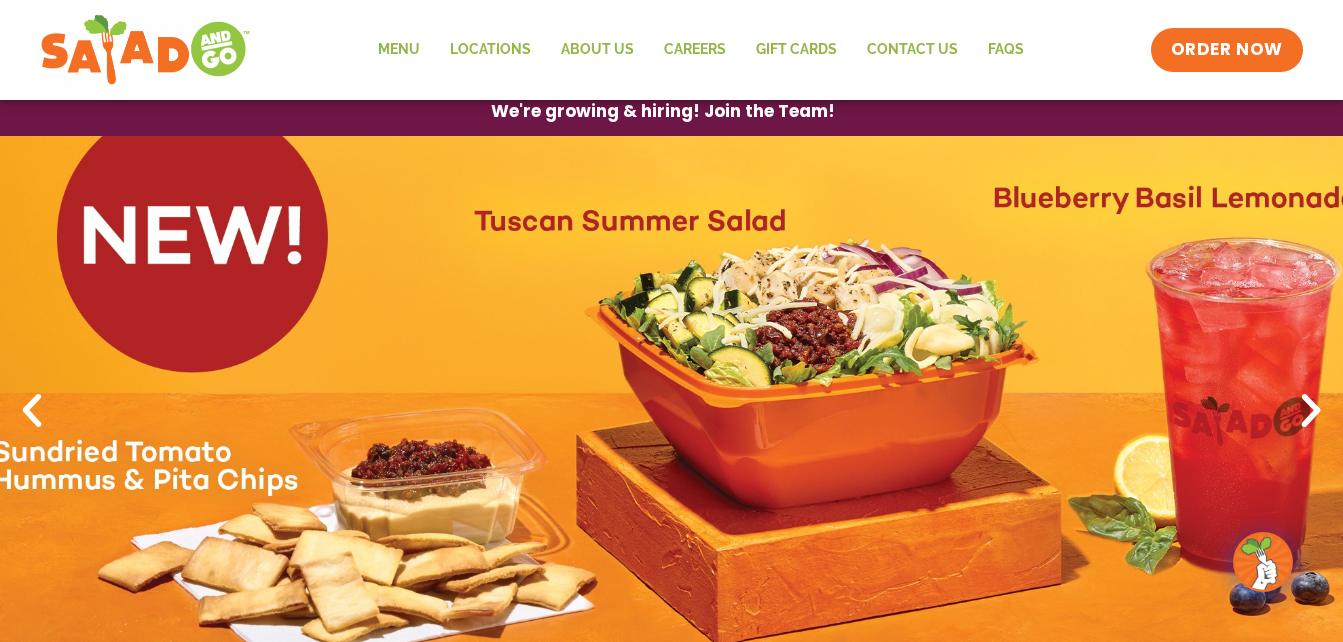 click at bounding box center [1311, 411] 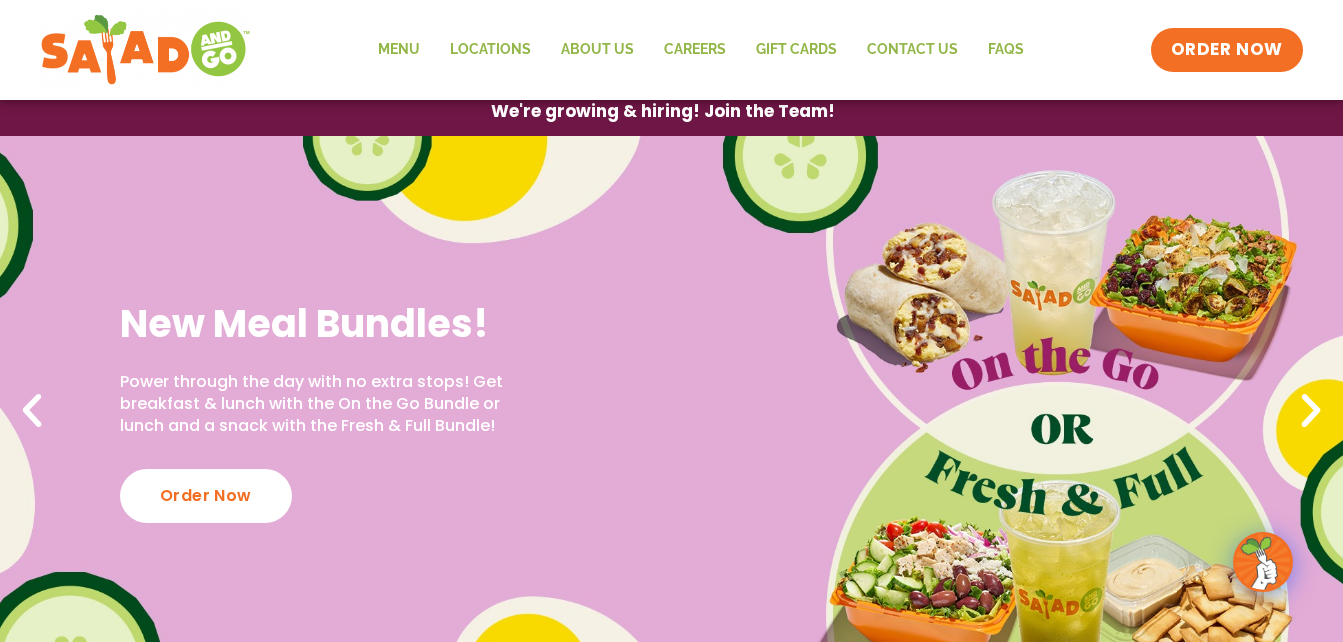click at bounding box center [1311, 411] 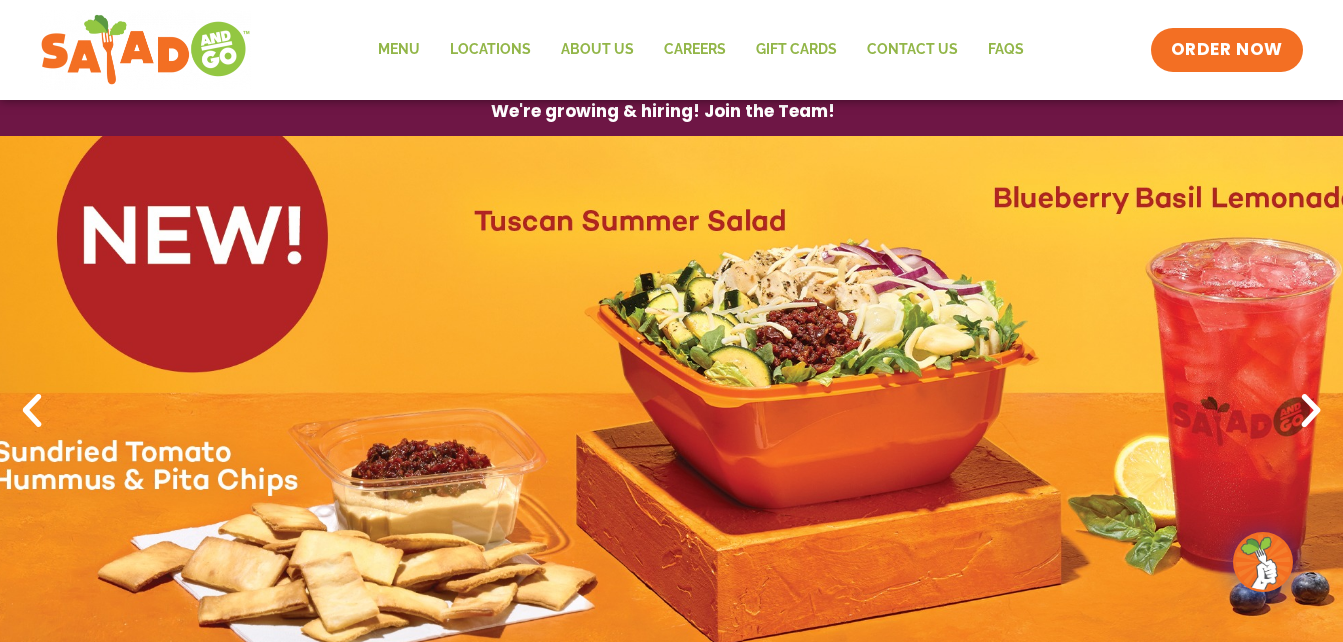 click at bounding box center (1311, 411) 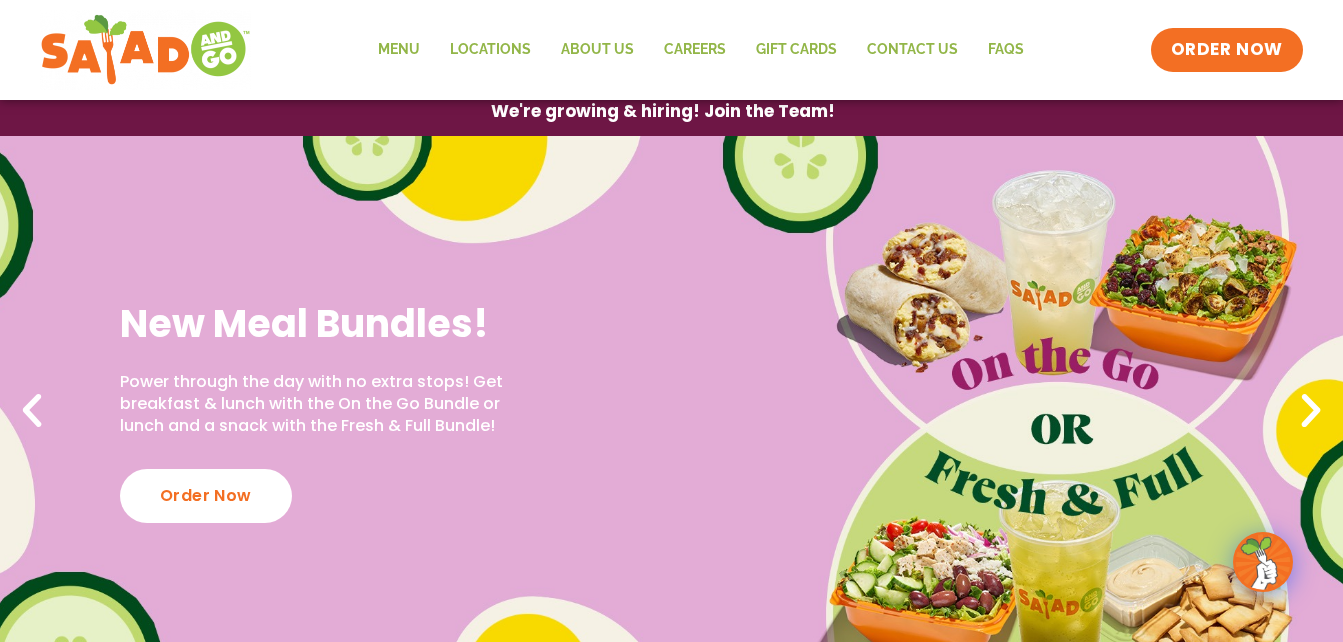 click at bounding box center [1311, 411] 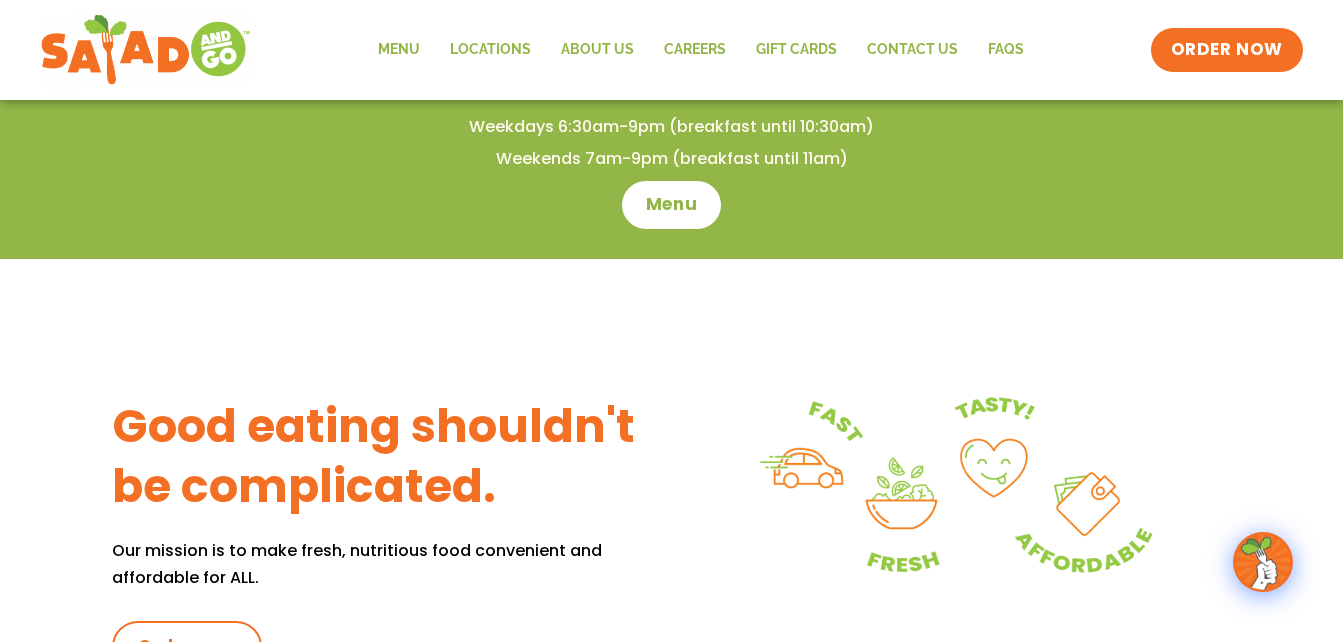 scroll, scrollTop: 653, scrollLeft: 0, axis: vertical 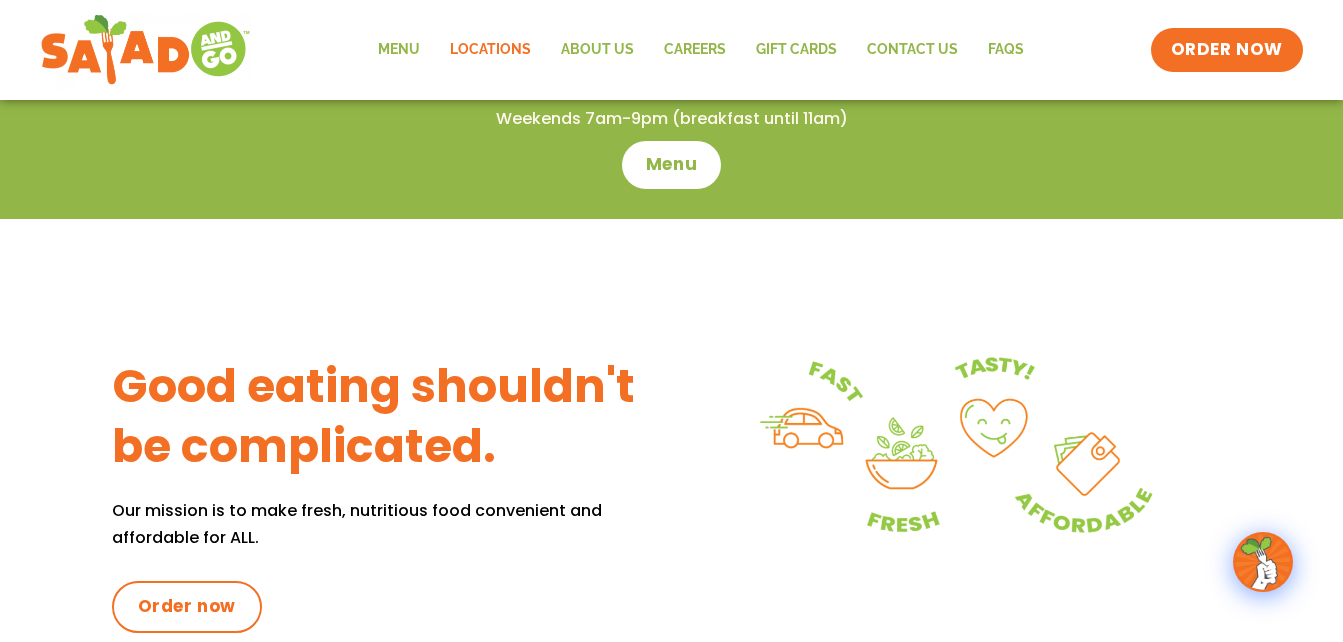 click on "Locations" 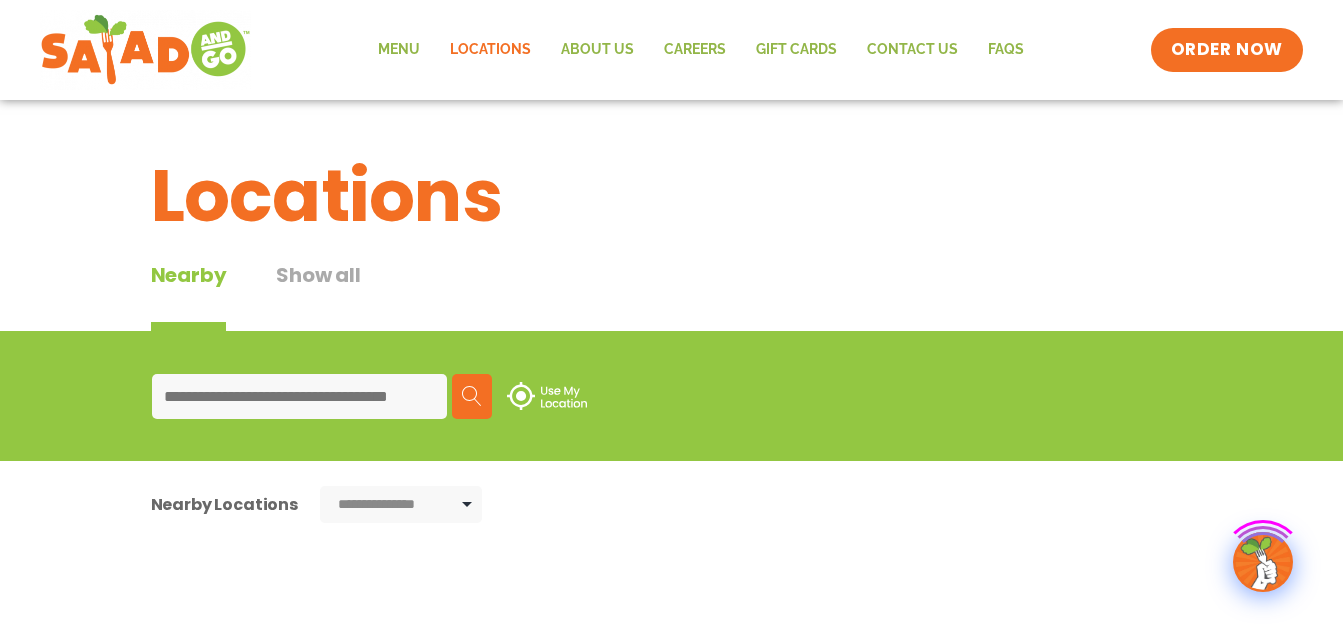 type on "**********" 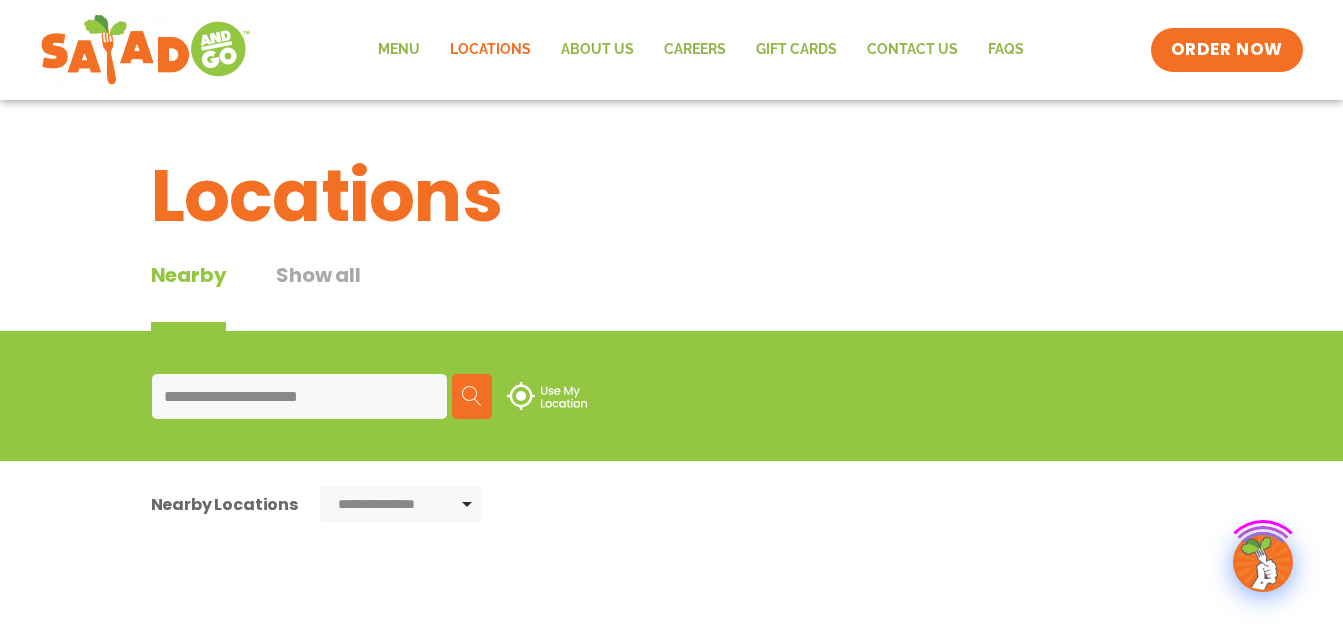 scroll, scrollTop: 0, scrollLeft: 0, axis: both 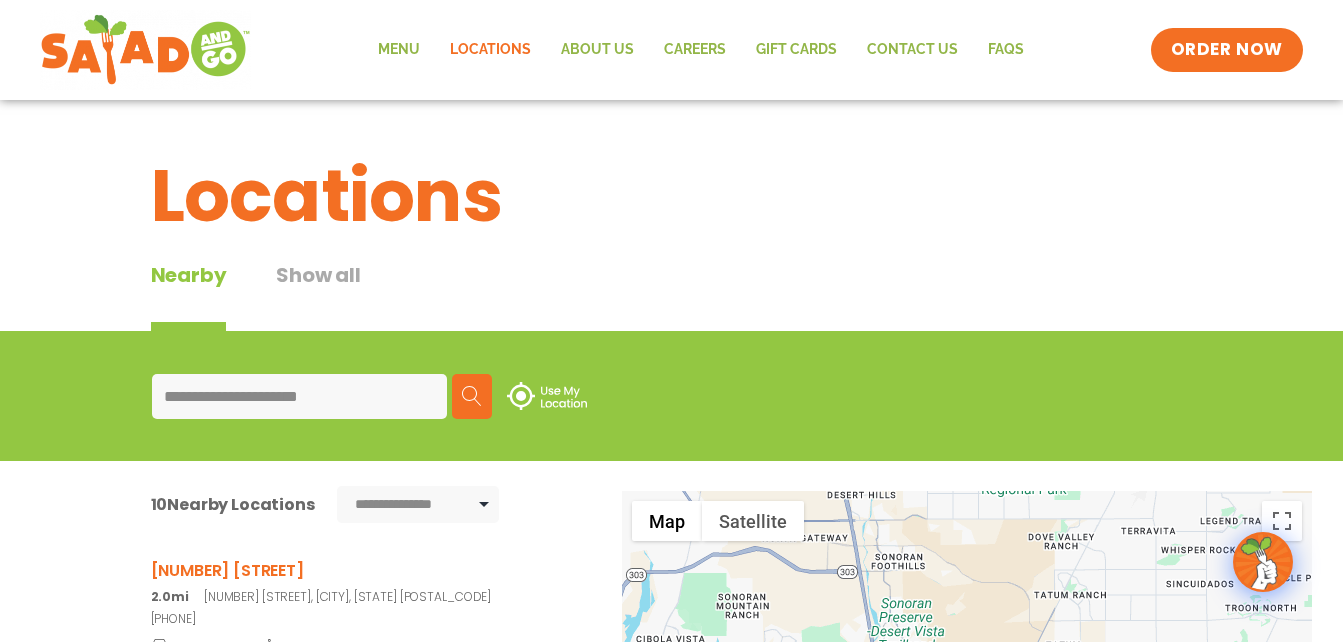 click at bounding box center [472, 396] 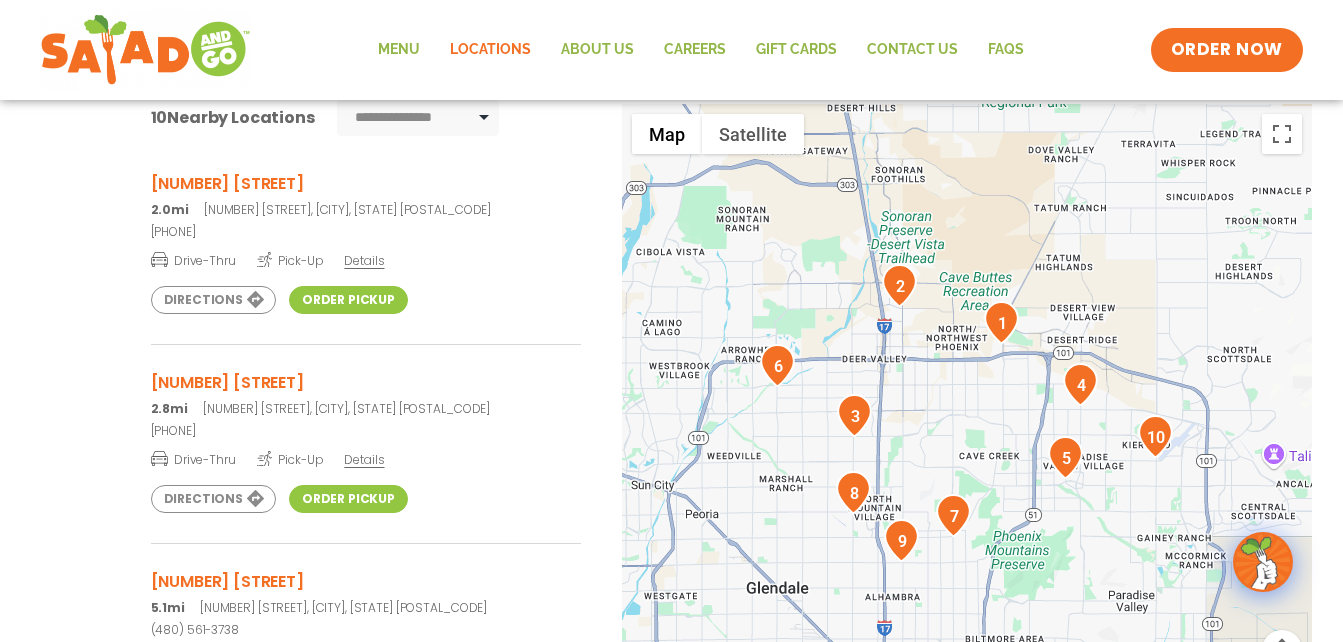 scroll, scrollTop: 400, scrollLeft: 0, axis: vertical 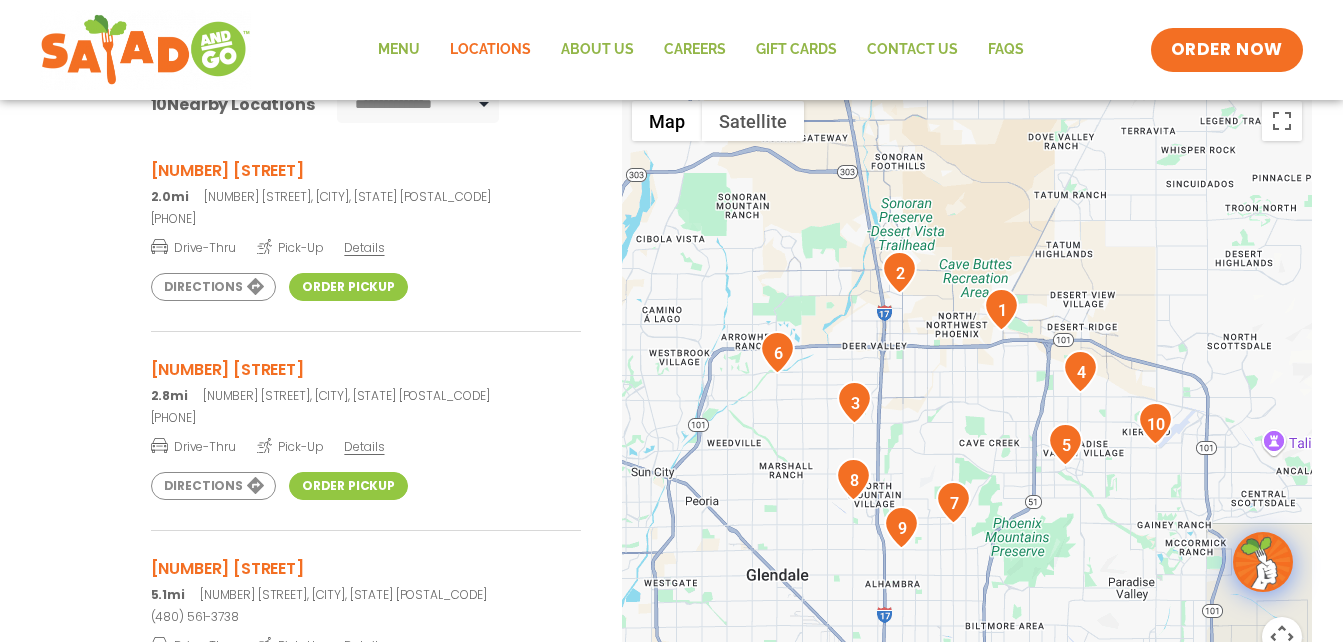 click on "Directions" at bounding box center [213, 287] 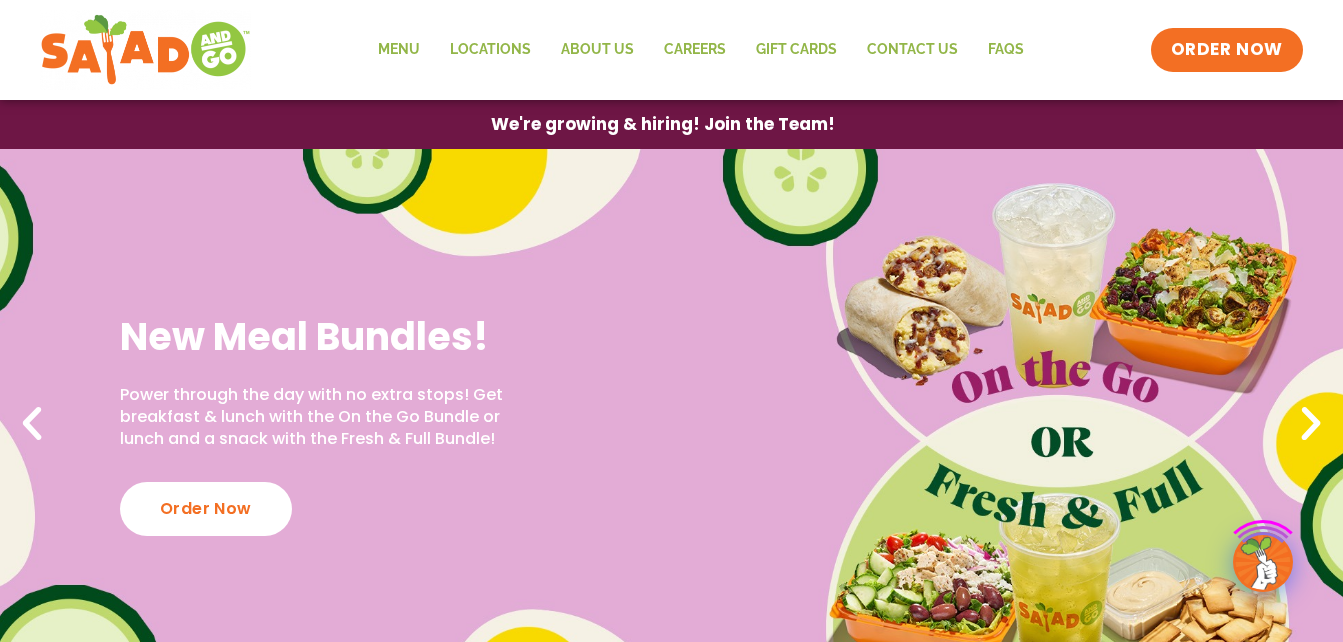 scroll, scrollTop: 0, scrollLeft: 0, axis: both 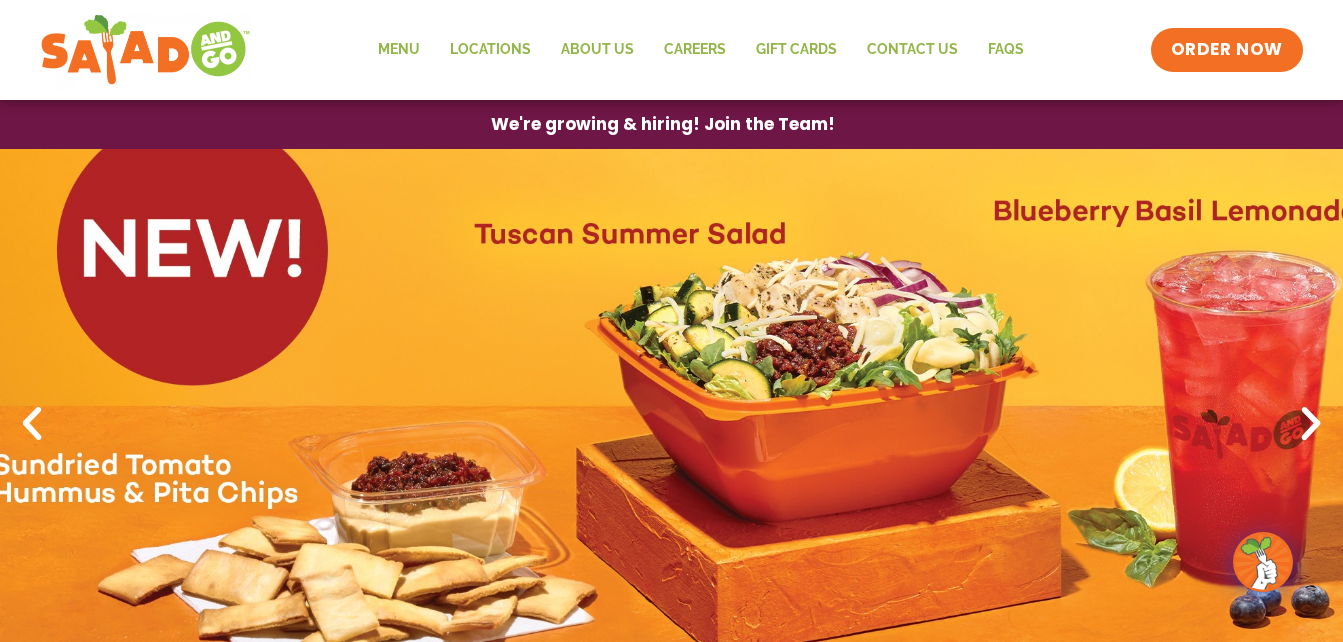 click at bounding box center (671, 424) 